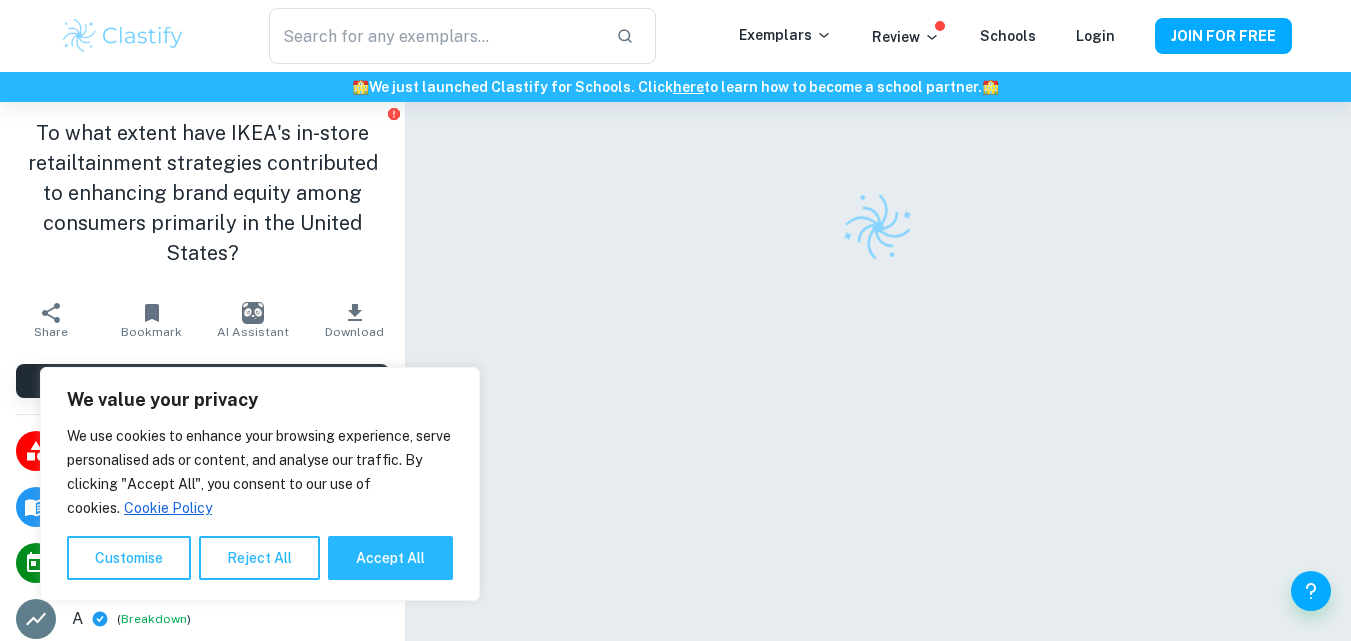 scroll, scrollTop: 0, scrollLeft: 0, axis: both 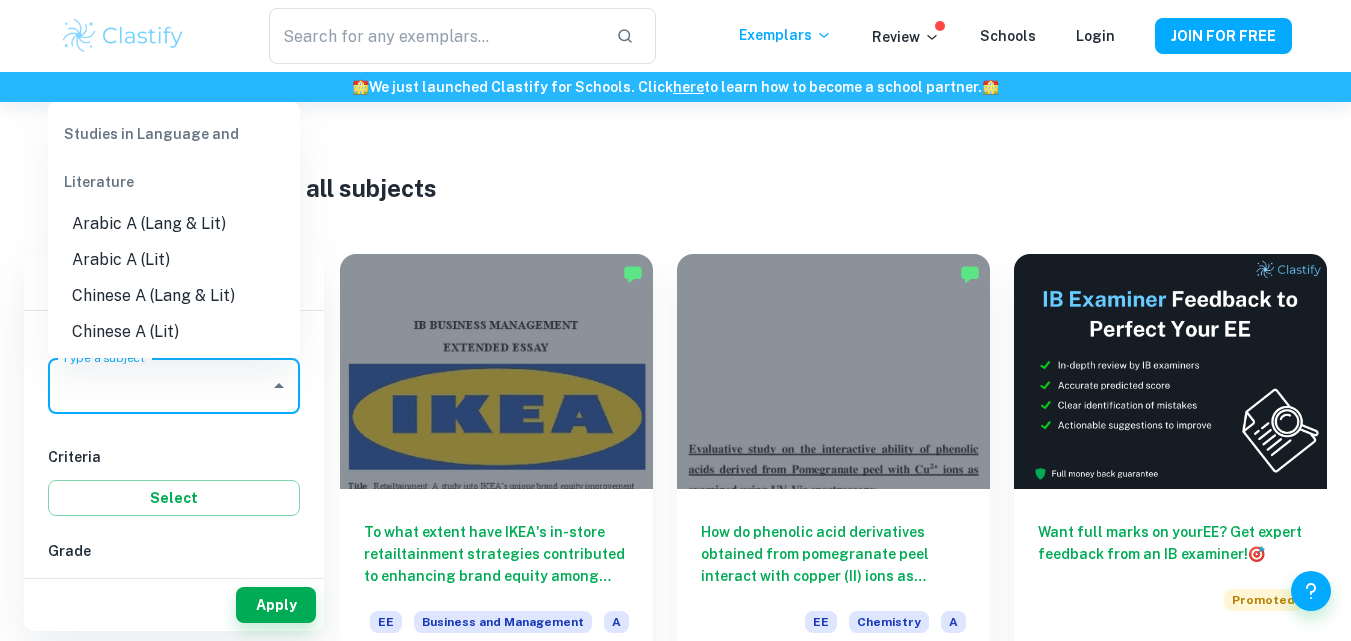click on "Type a subject" at bounding box center [159, 386] 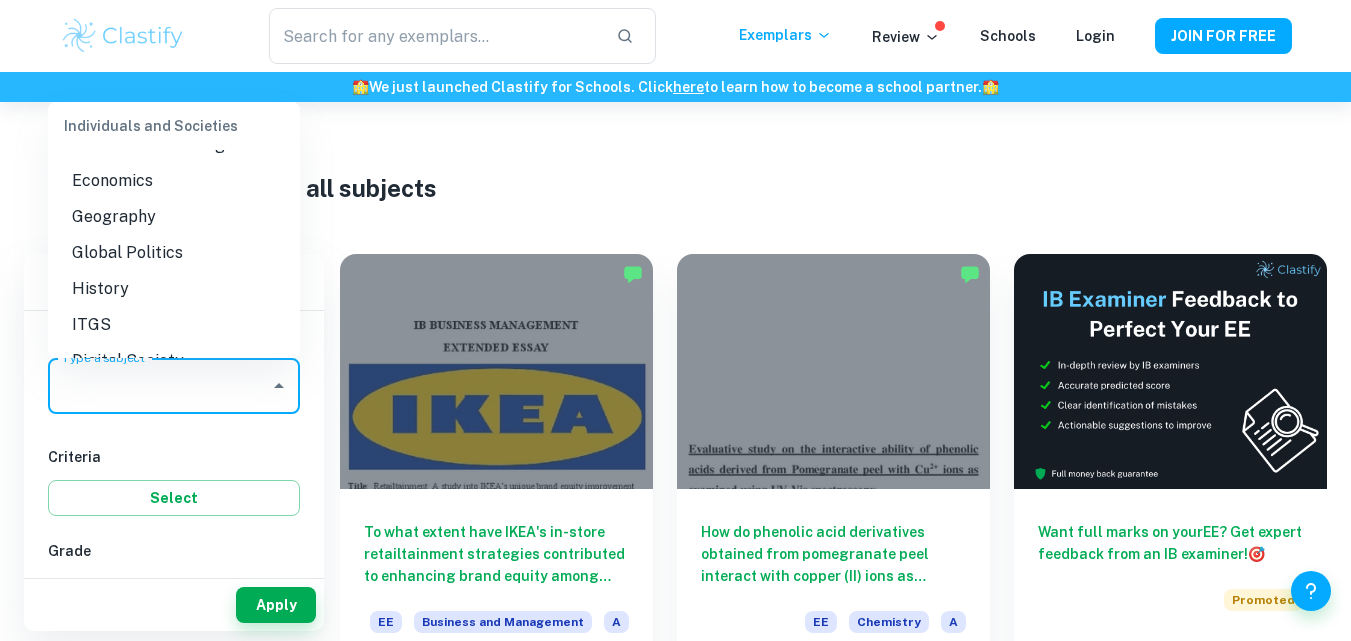 scroll, scrollTop: 1829, scrollLeft: 0, axis: vertical 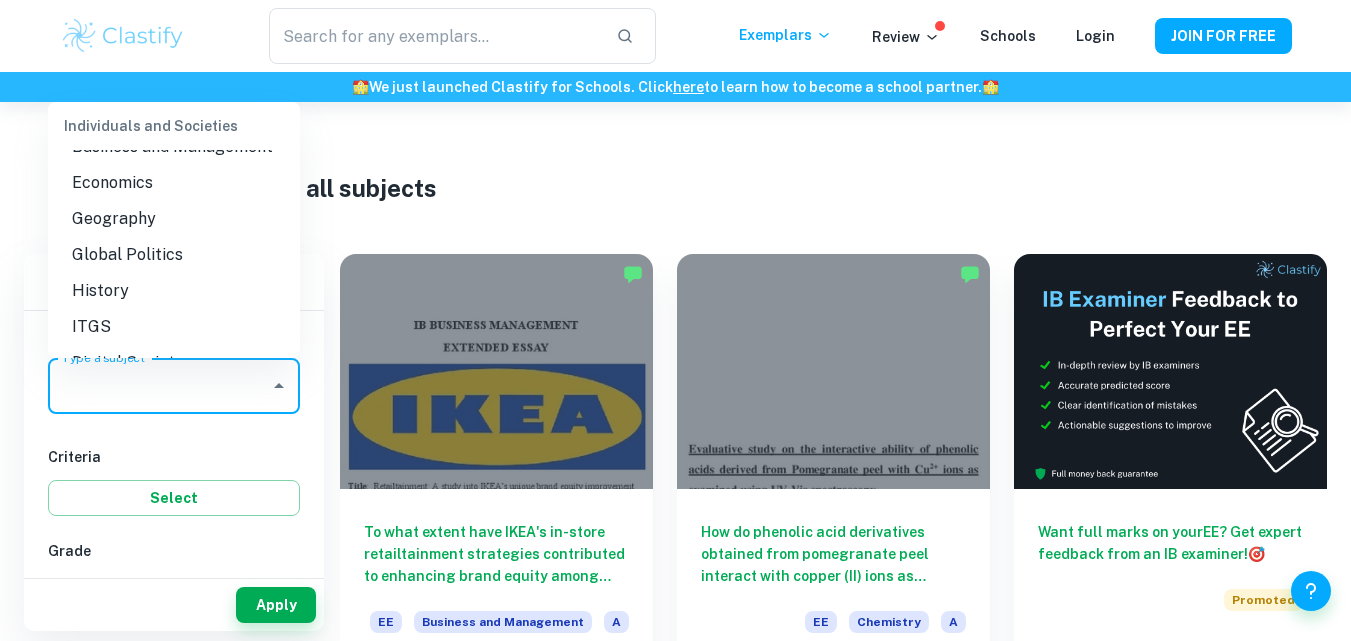 drag, startPoint x: 160, startPoint y: 260, endPoint x: 123, endPoint y: 284, distance: 44.102154 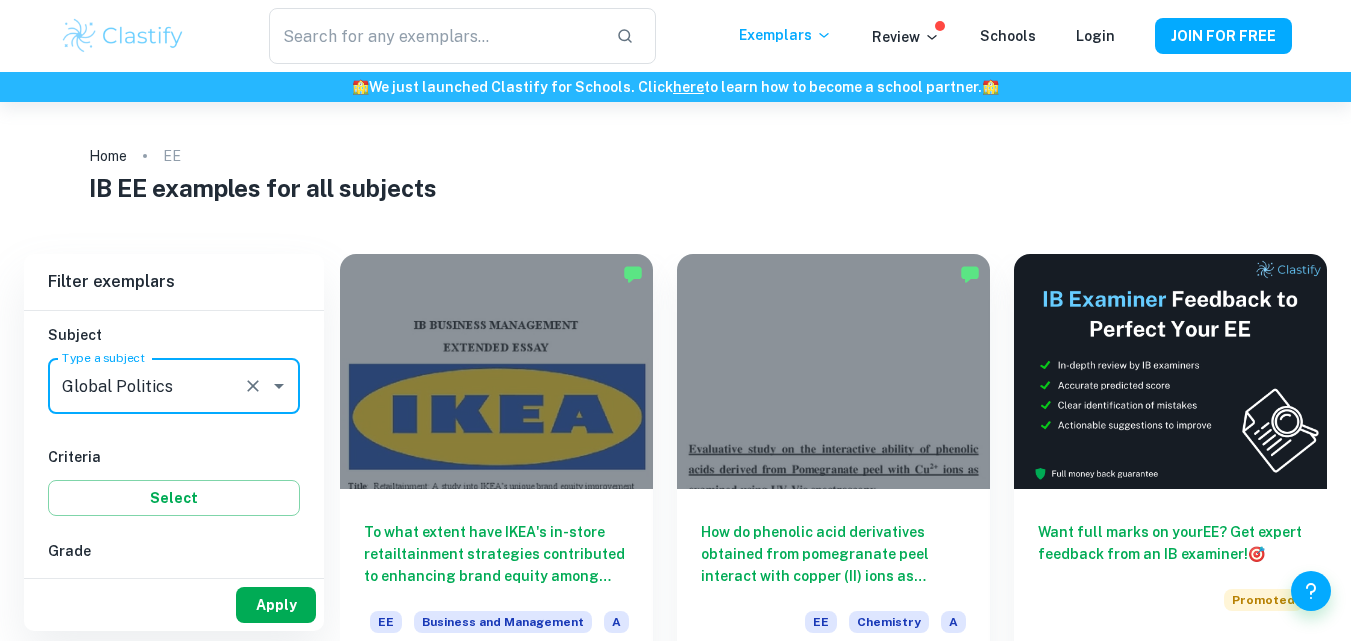 click on "Apply" at bounding box center (276, 605) 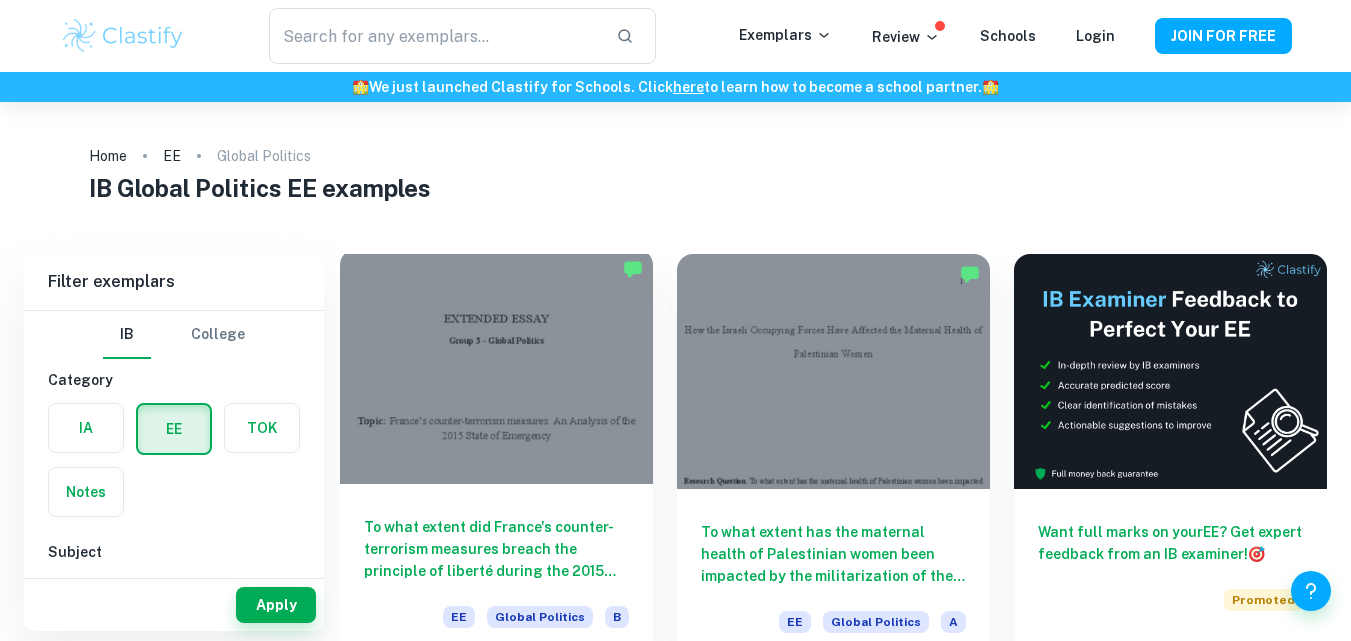 click at bounding box center [496, 366] 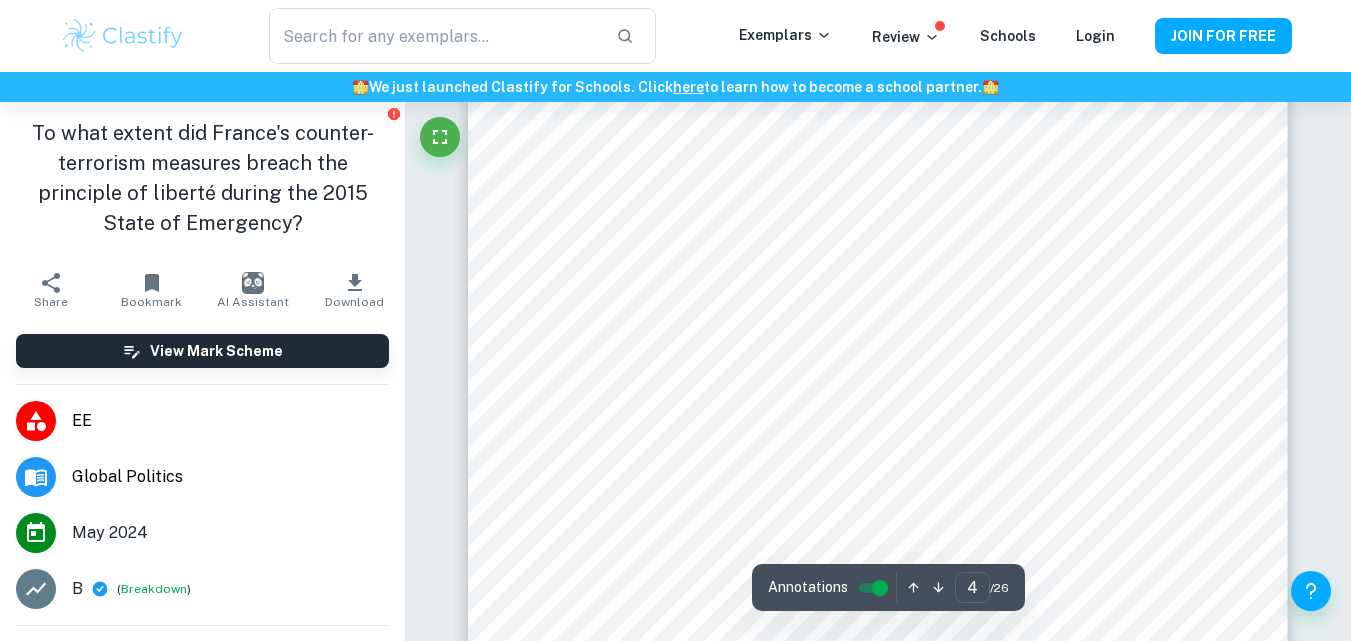 scroll, scrollTop: 3896, scrollLeft: 0, axis: vertical 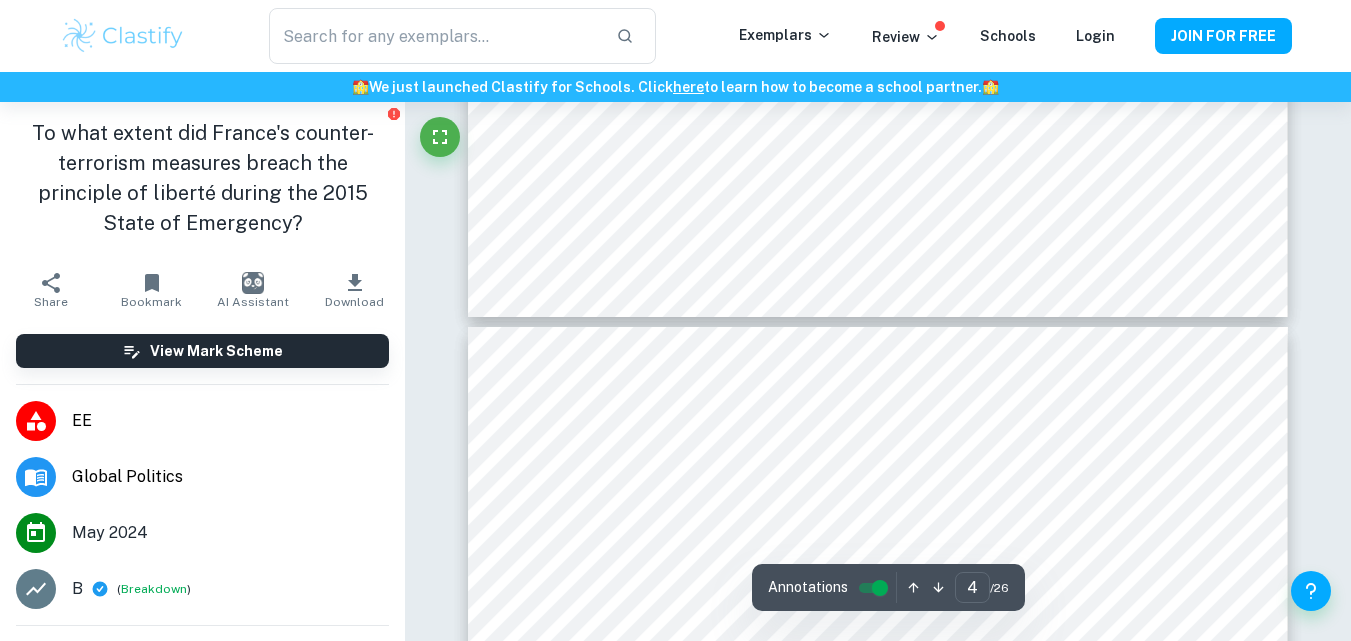 type on "5" 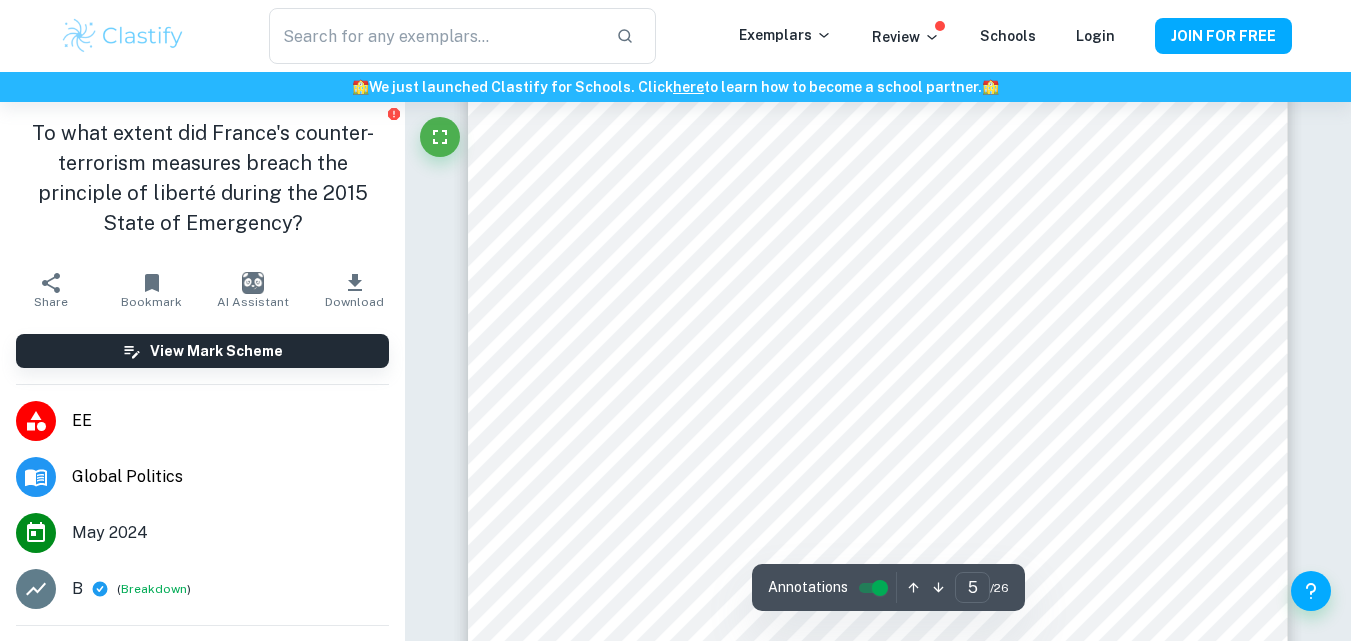 scroll, scrollTop: 4751, scrollLeft: 0, axis: vertical 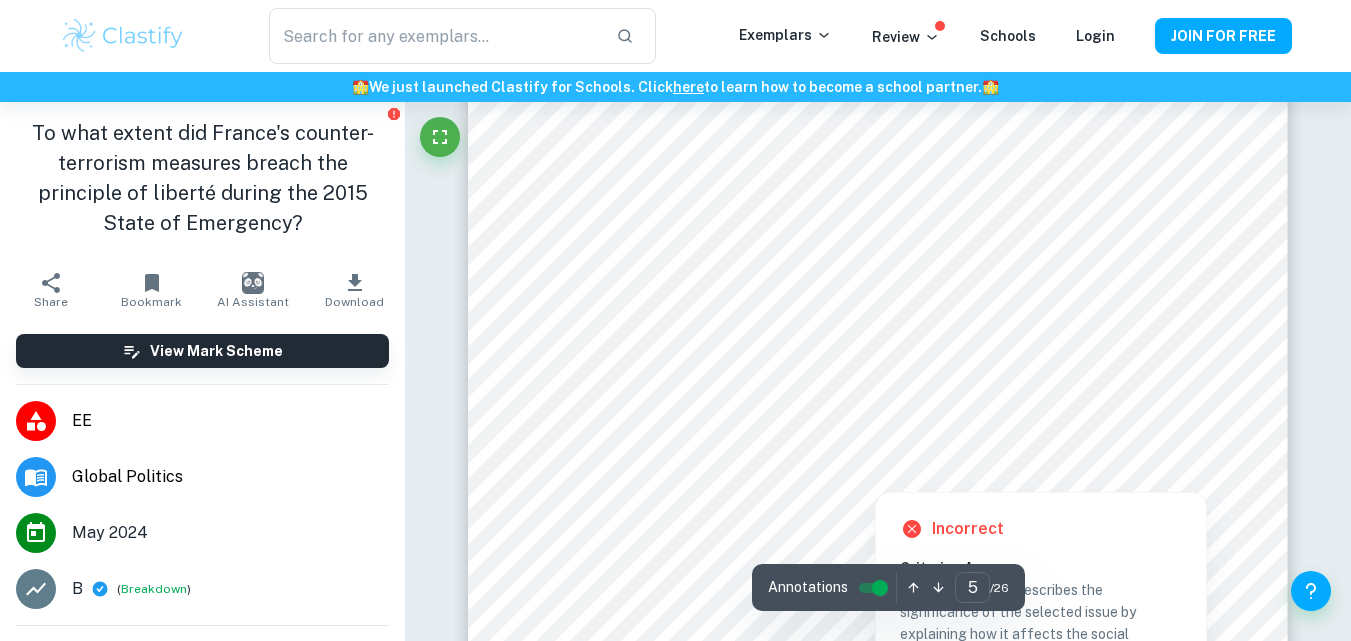 click at bounding box center [877, 368] 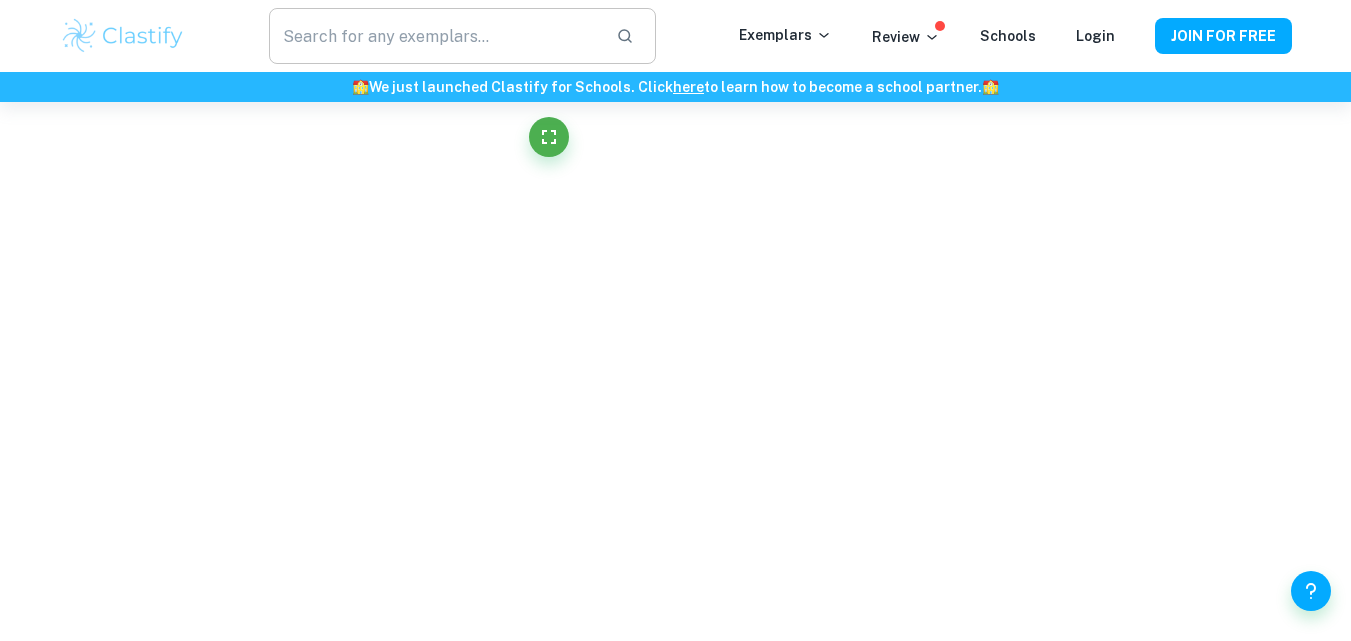 scroll, scrollTop: 1566, scrollLeft: 0, axis: vertical 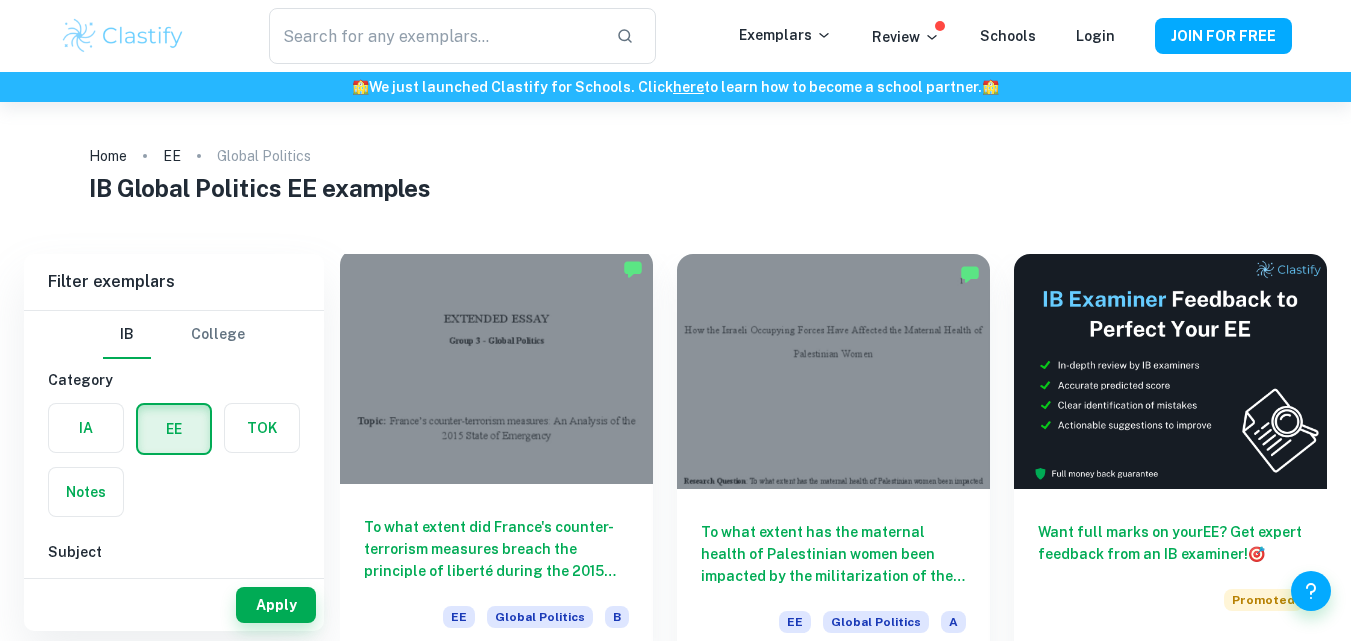 click at bounding box center [496, 366] 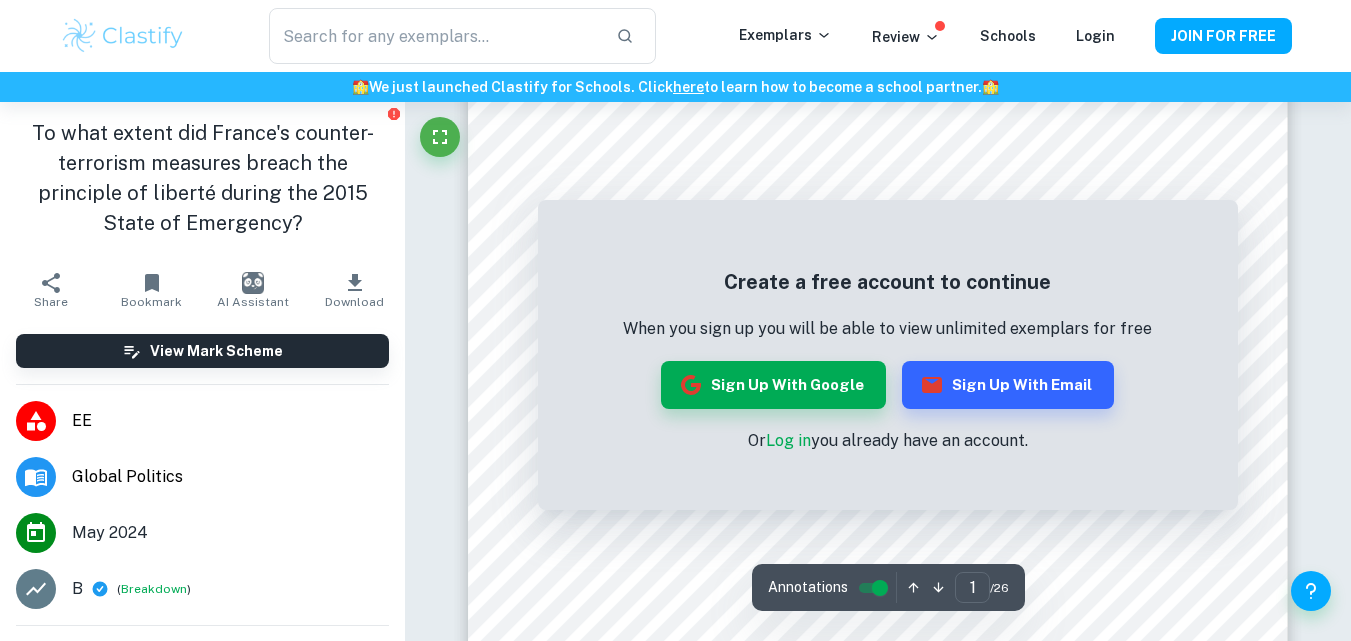 scroll, scrollTop: 0, scrollLeft: 0, axis: both 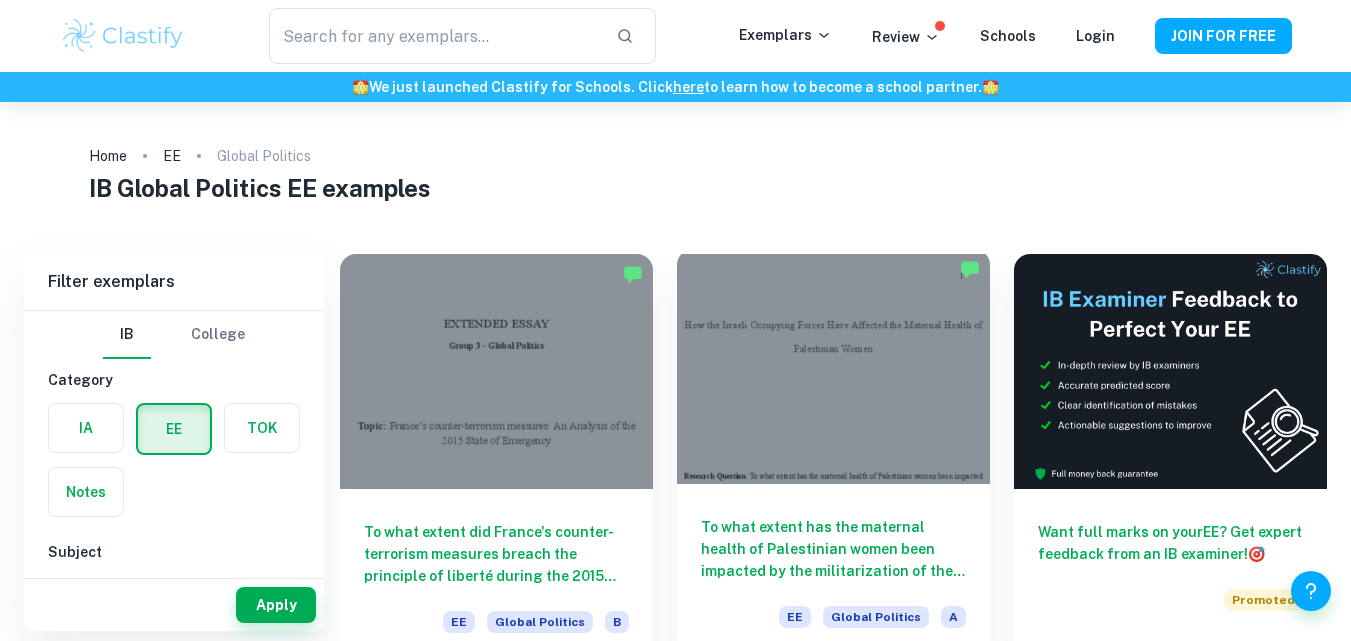 click at bounding box center [833, 366] 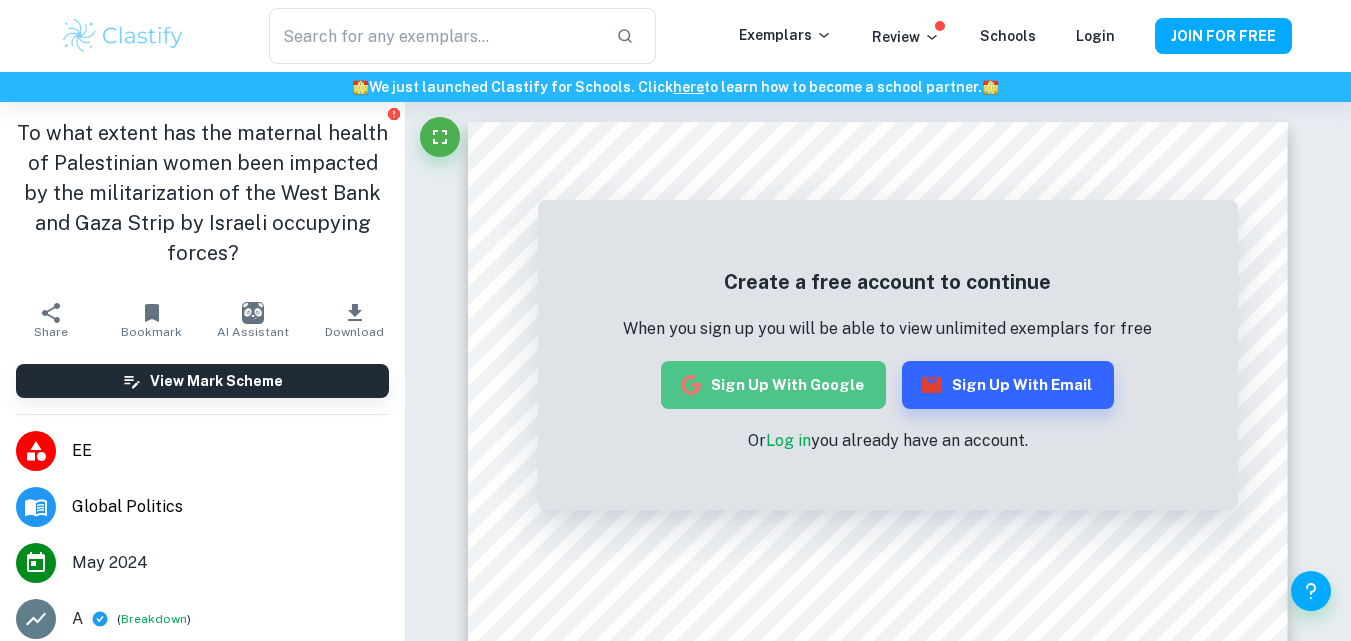 click on "Sign up with Google" at bounding box center (773, 385) 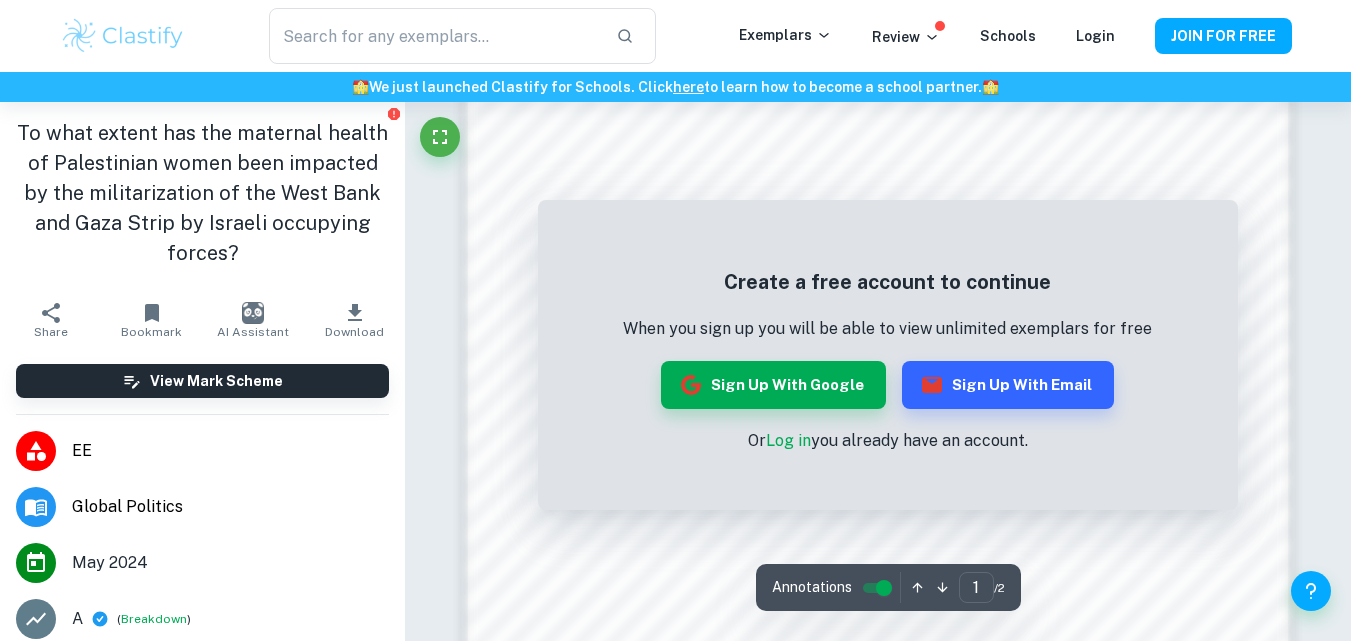 scroll, scrollTop: 1749, scrollLeft: 0, axis: vertical 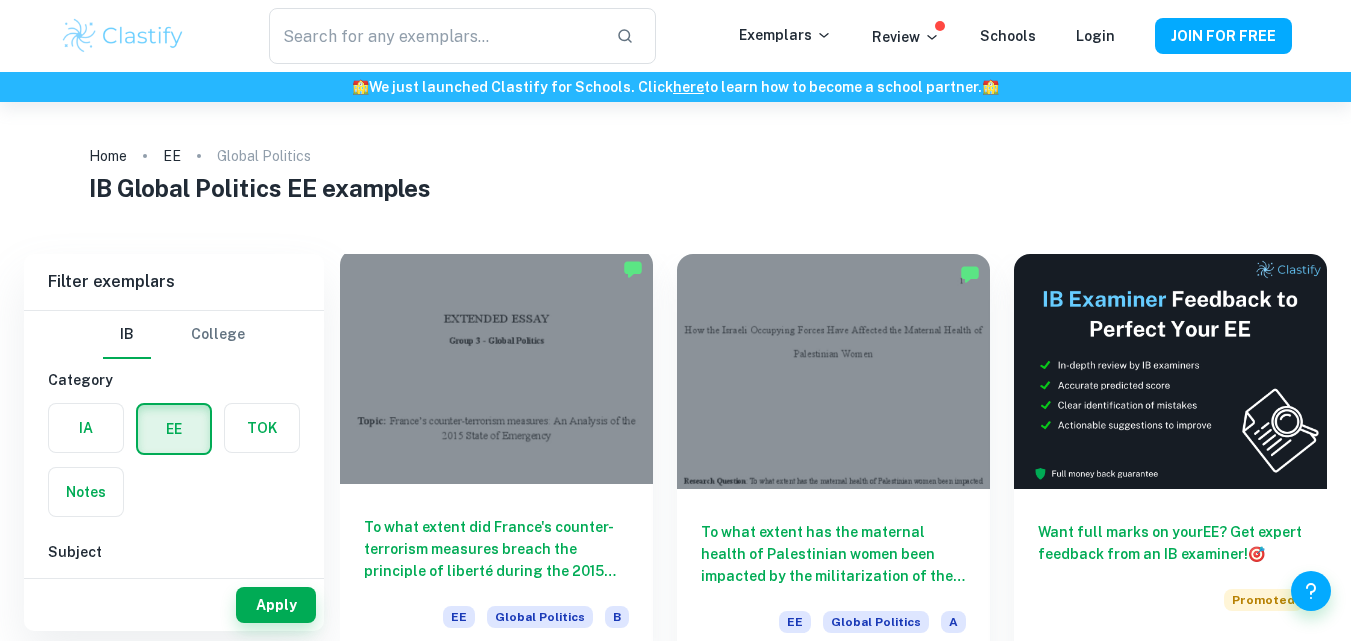 click at bounding box center [496, 366] 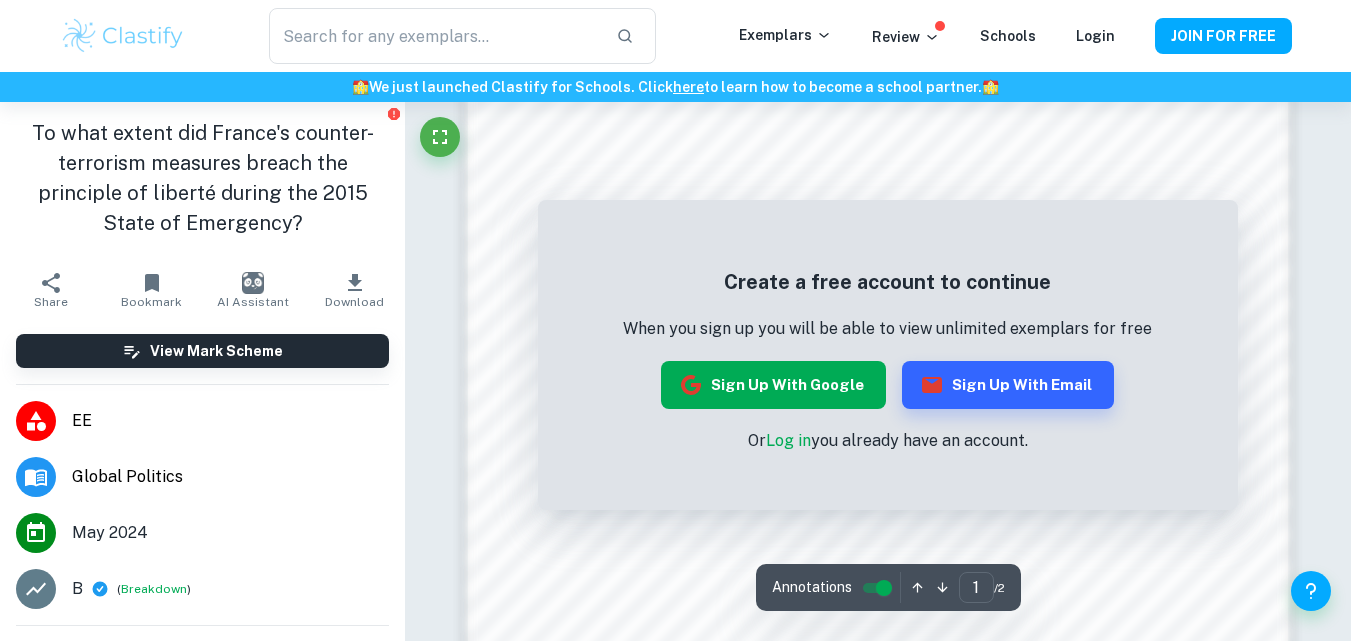 scroll, scrollTop: 1749, scrollLeft: 0, axis: vertical 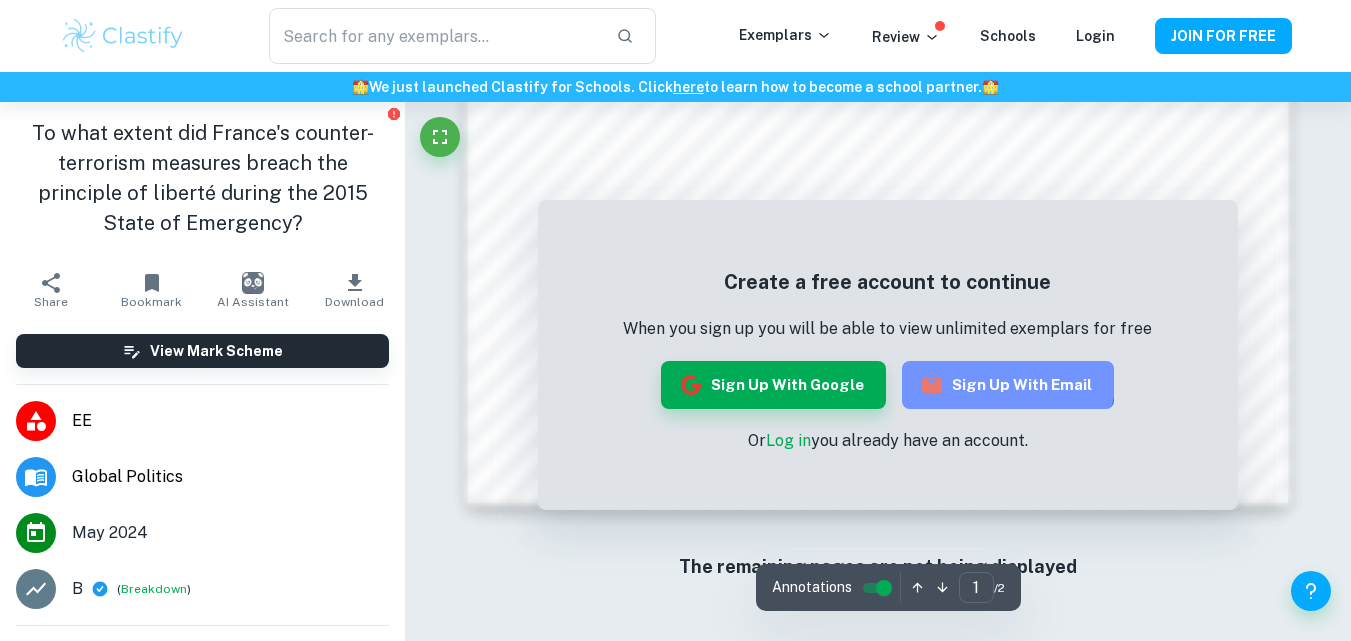 click on "Sign up with Email" at bounding box center [1008, 385] 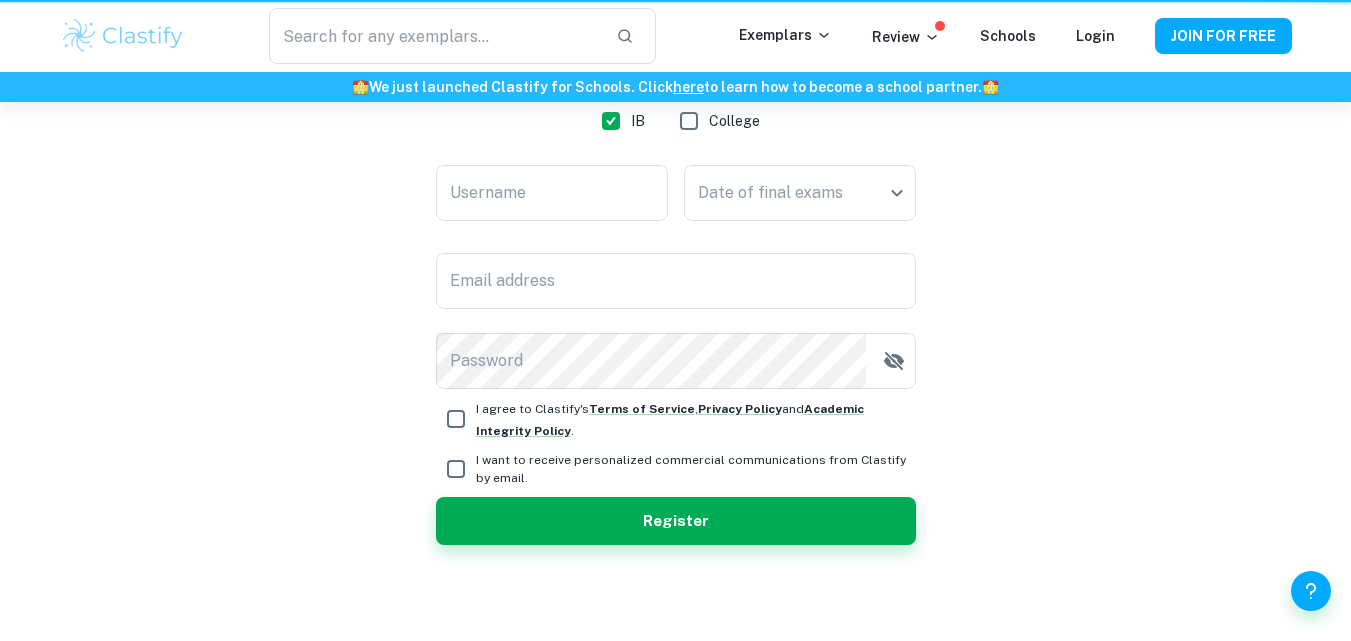scroll, scrollTop: 0, scrollLeft: 0, axis: both 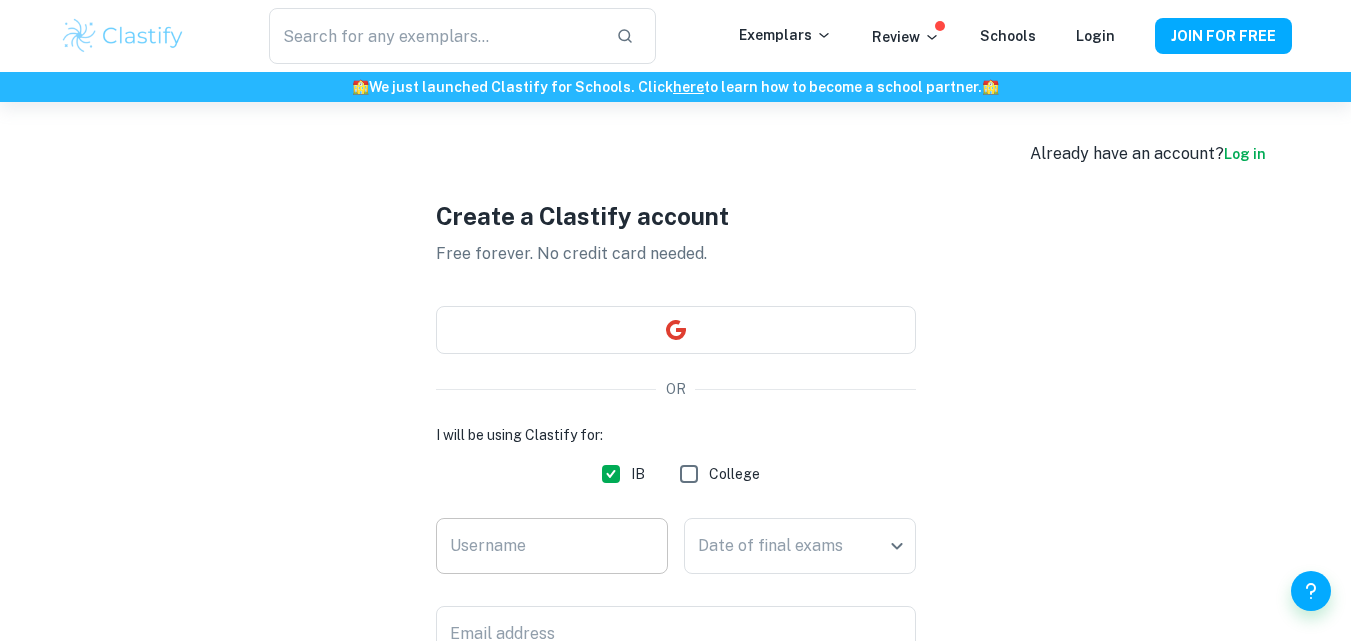 click on "Username" at bounding box center [552, 546] 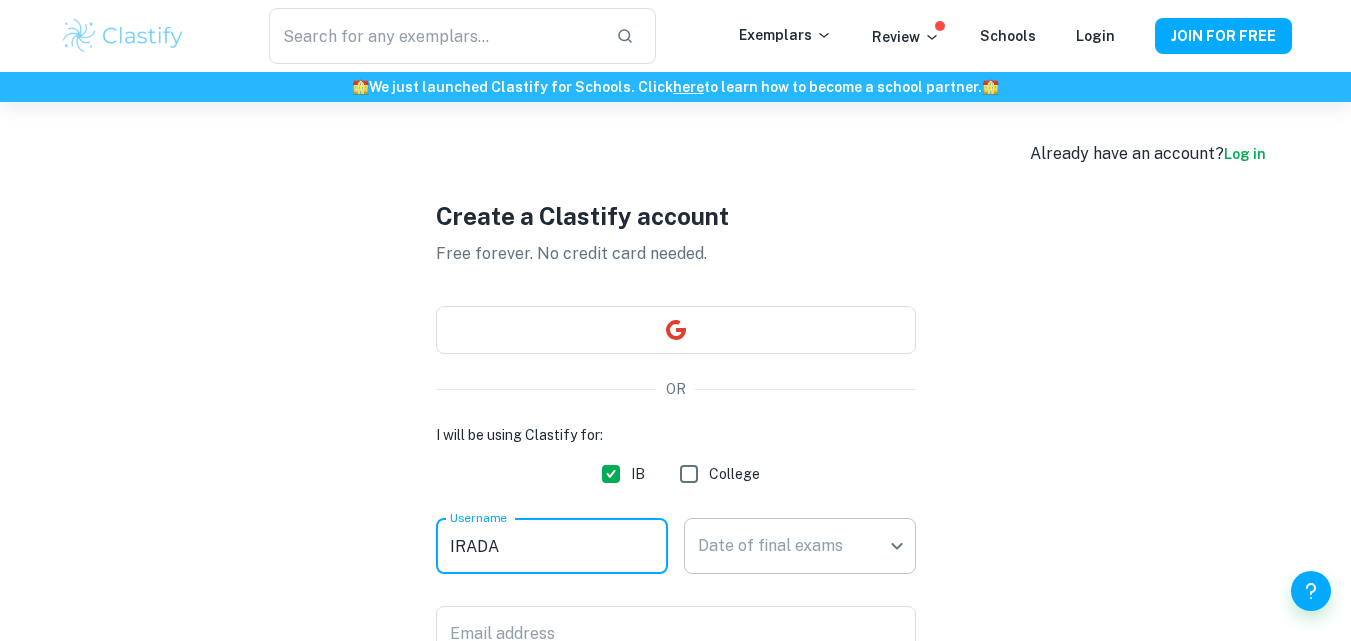 type on "IRADA" 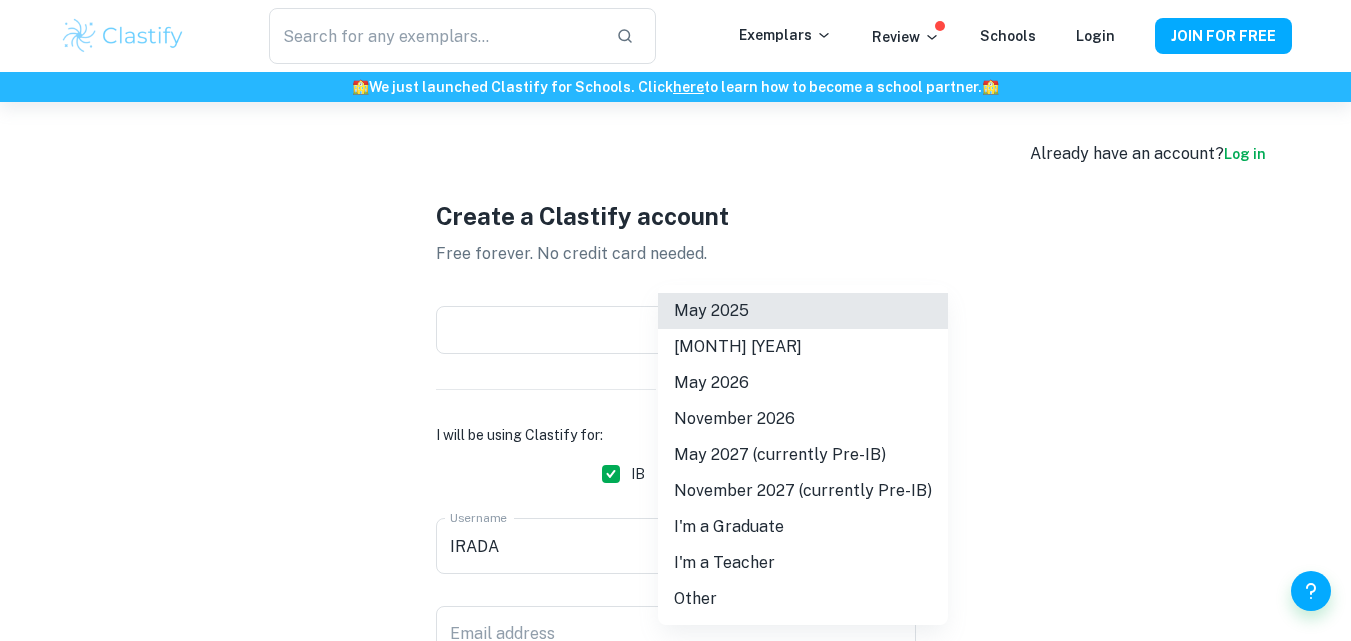 click on "We value your privacy We use cookies to enhance your browsing experience, serve personalised ads or content, and analyse our traffic. By clicking "Accept All", you consent to our use of cookies.   Cookie Policy Customise   Reject All   Accept All   Customise Consent Preferences   We use cookies to help you navigate efficiently and perform certain functions. You will find detailed information about all cookies under each consent category below. The cookies that are categorised as "Necessary" are stored on your browser as they are essential for enabling the basic functionalities of the site. ...  Show more For more information on how Google's third-party cookies operate and handle your data, see:   Google Privacy Policy Necessary Always Active Necessary cookies are required to enable the basic features of this site, such as providing secure log-in or adjusting your consent preferences. These cookies do not store any personally identifiable data. Functional Analytics Performance Advertisement Uncategorised" at bounding box center [675, 422] 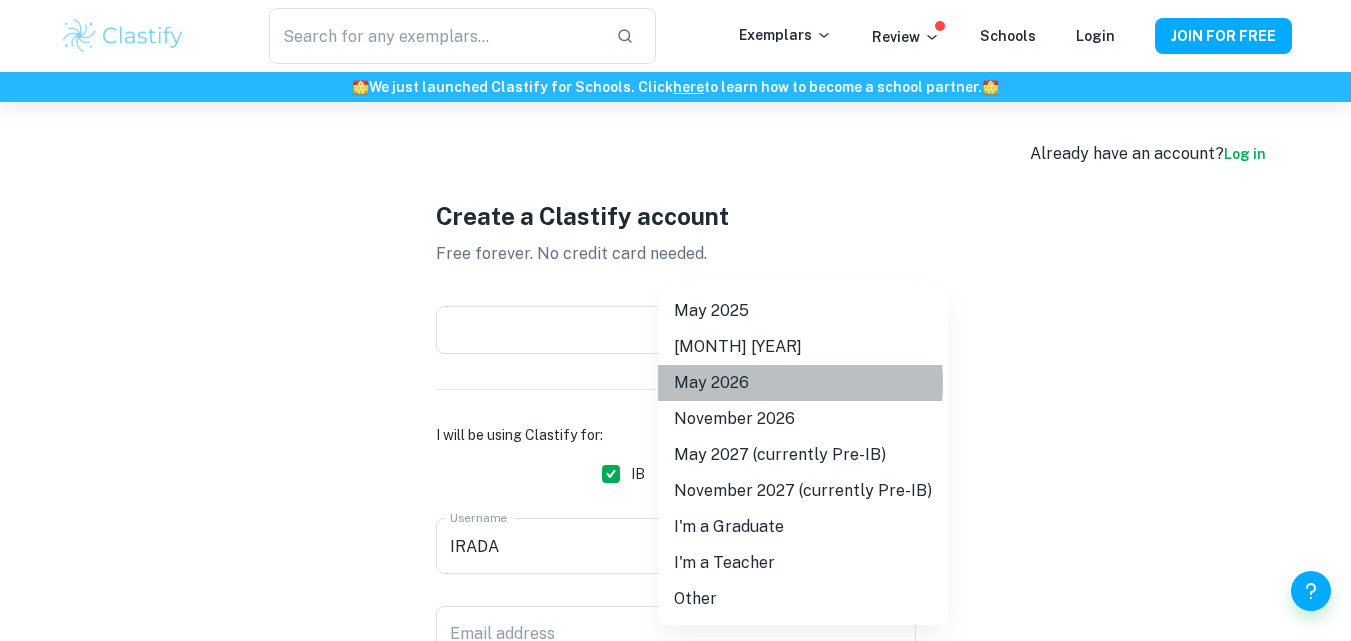 click on "May 2026" at bounding box center (803, 383) 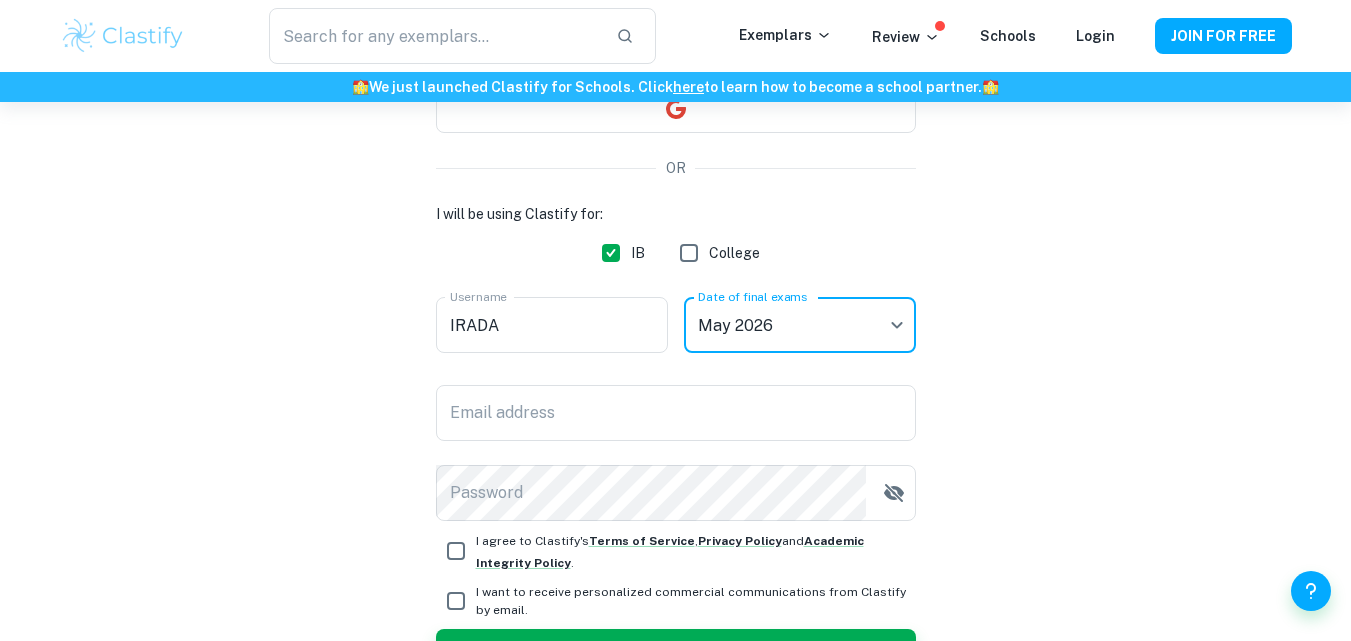 scroll, scrollTop: 222, scrollLeft: 0, axis: vertical 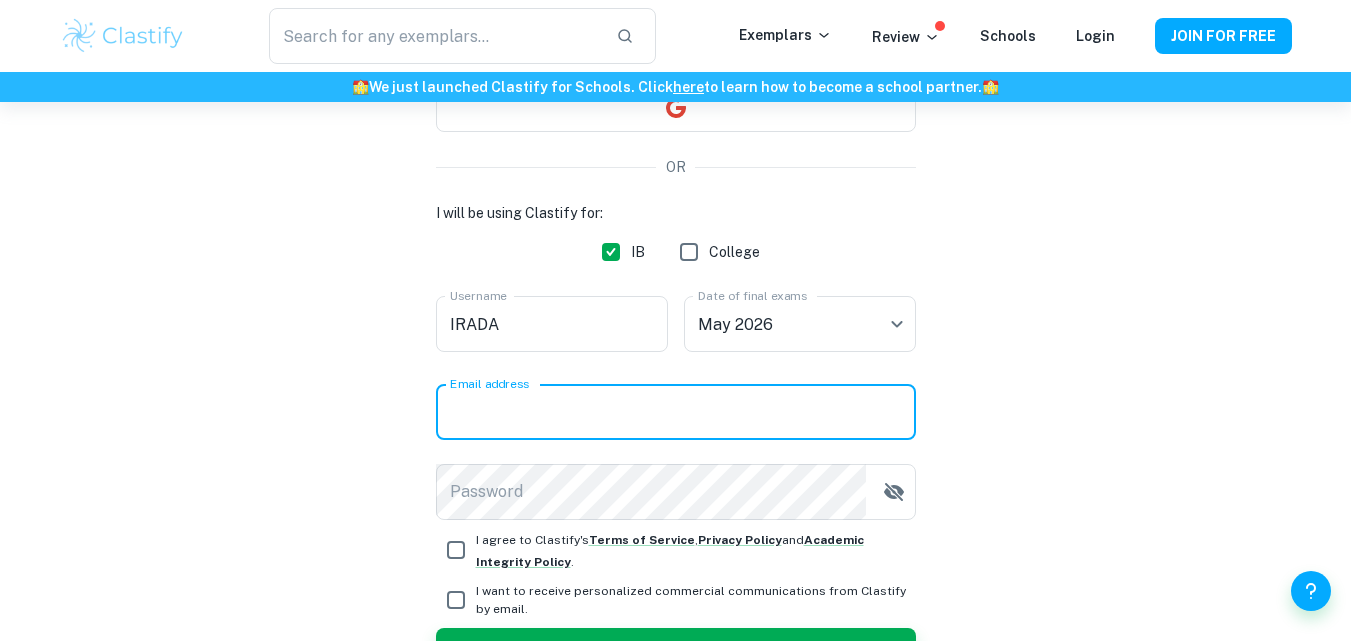 click on "Email address" at bounding box center [676, 412] 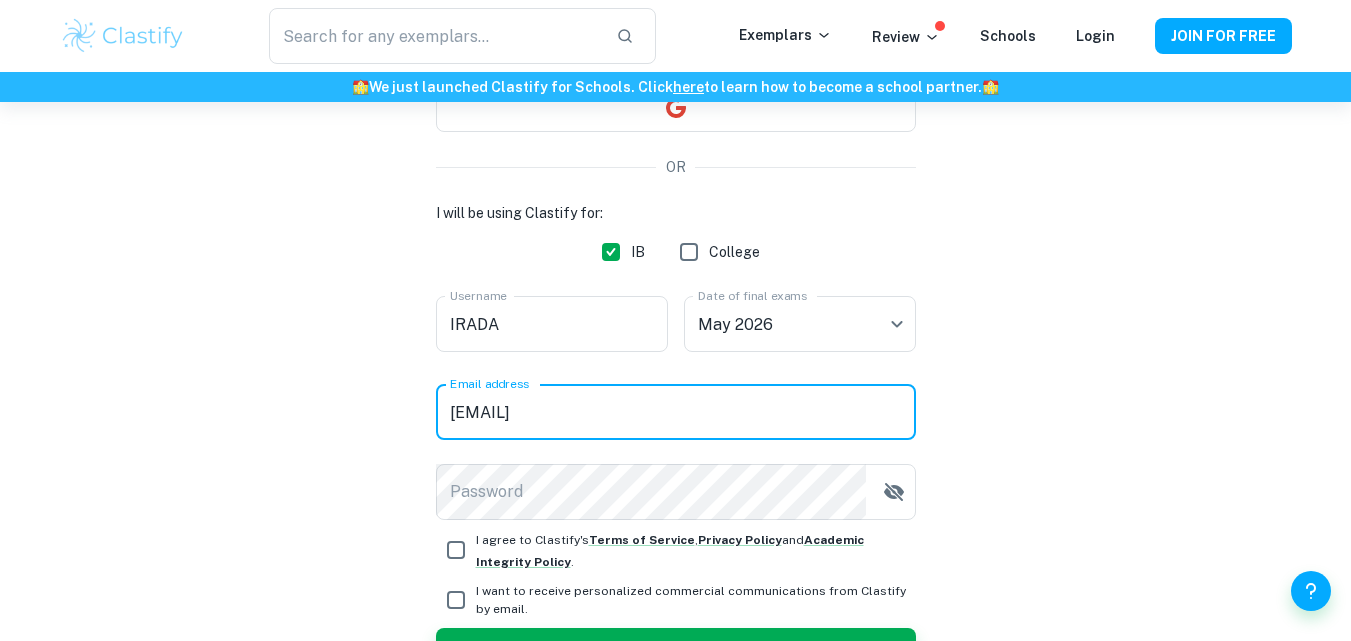 type on "[EMAIL]" 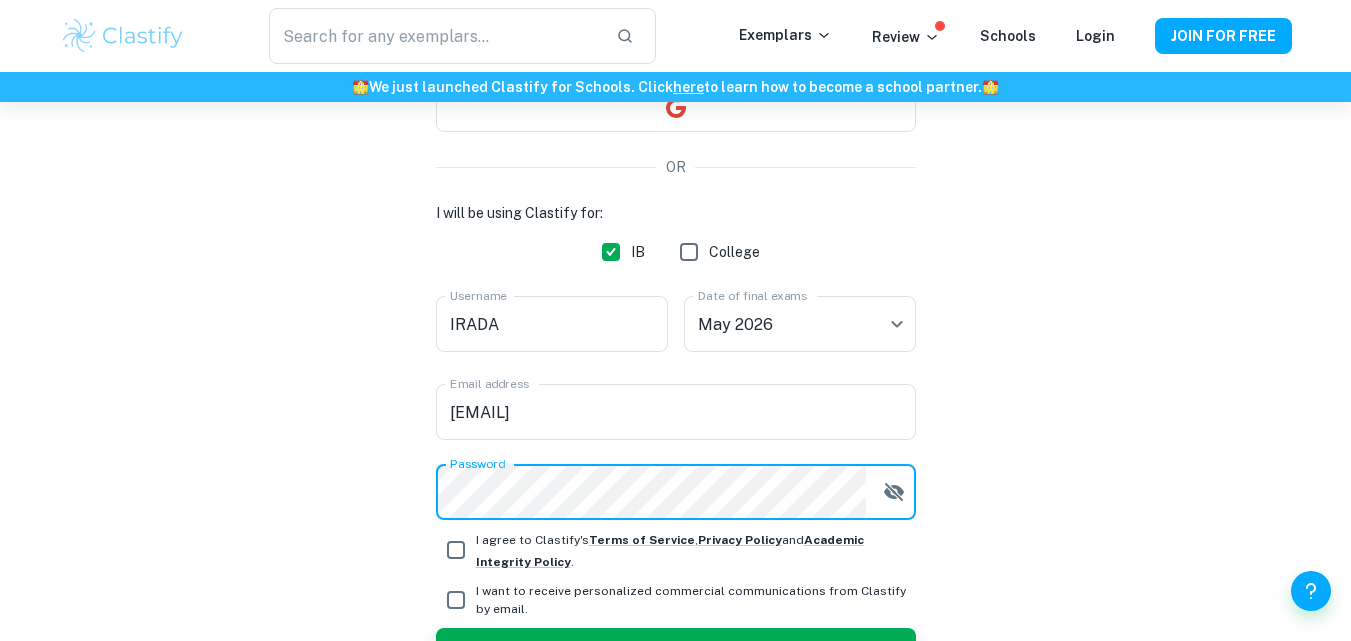 drag, startPoint x: 680, startPoint y: 431, endPoint x: 453, endPoint y: 558, distance: 260.1115 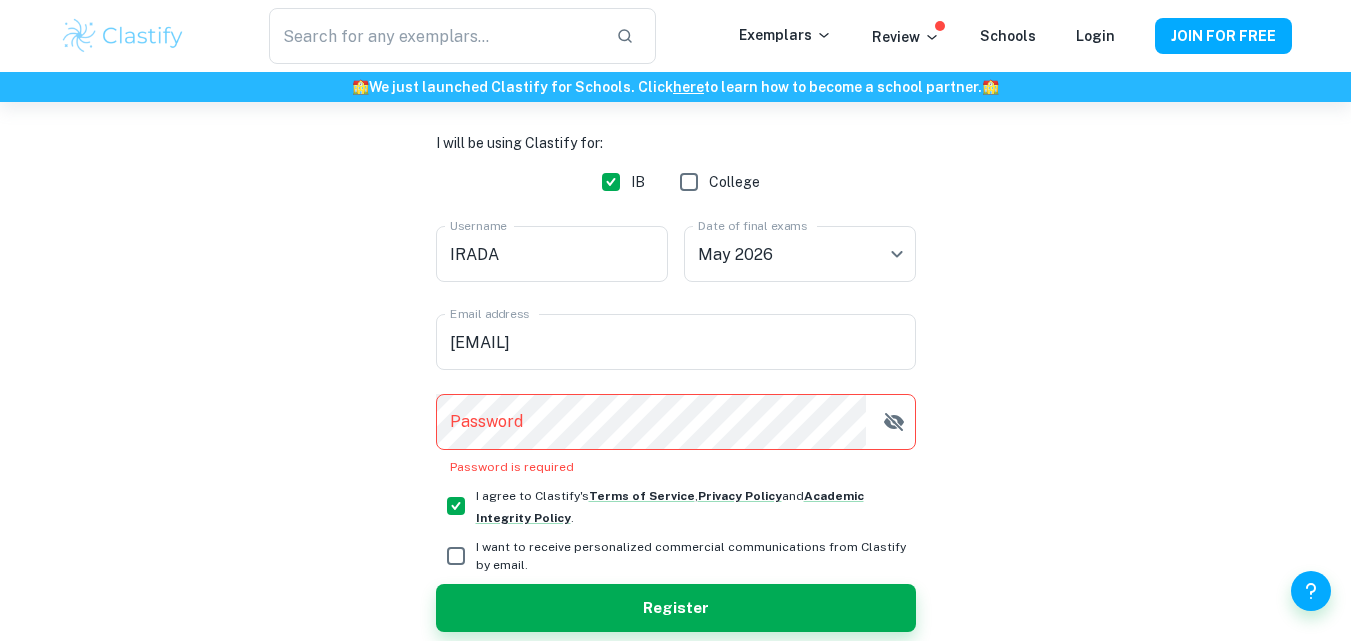 scroll, scrollTop: 293, scrollLeft: 0, axis: vertical 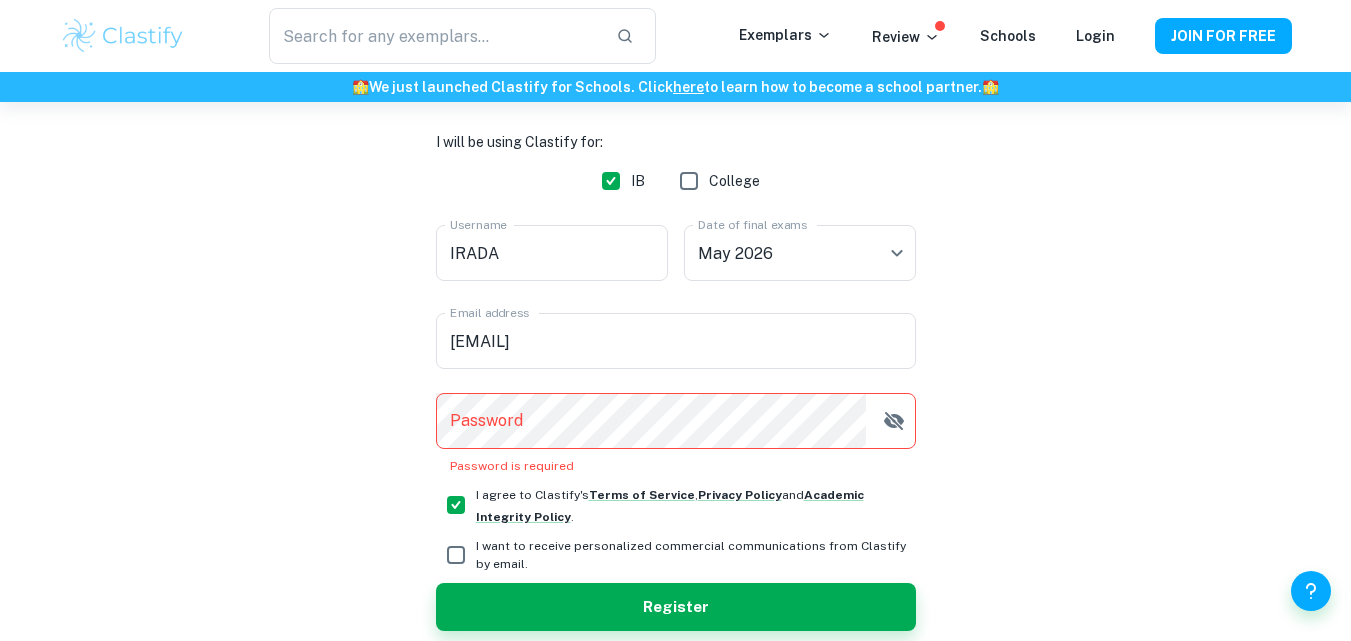 click on "I want to receive personalized commercial communications from Clastify by email." at bounding box center [456, 555] 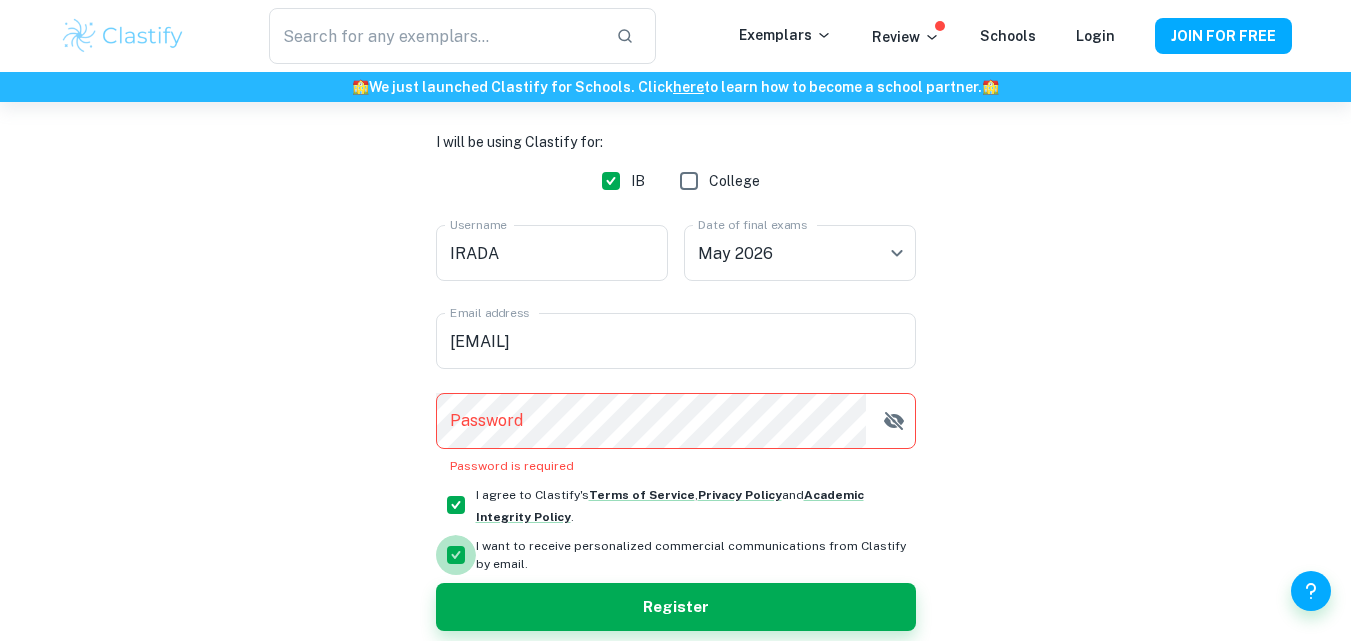 click on "I want to receive personalized commercial communications from Clastify by email." at bounding box center [456, 555] 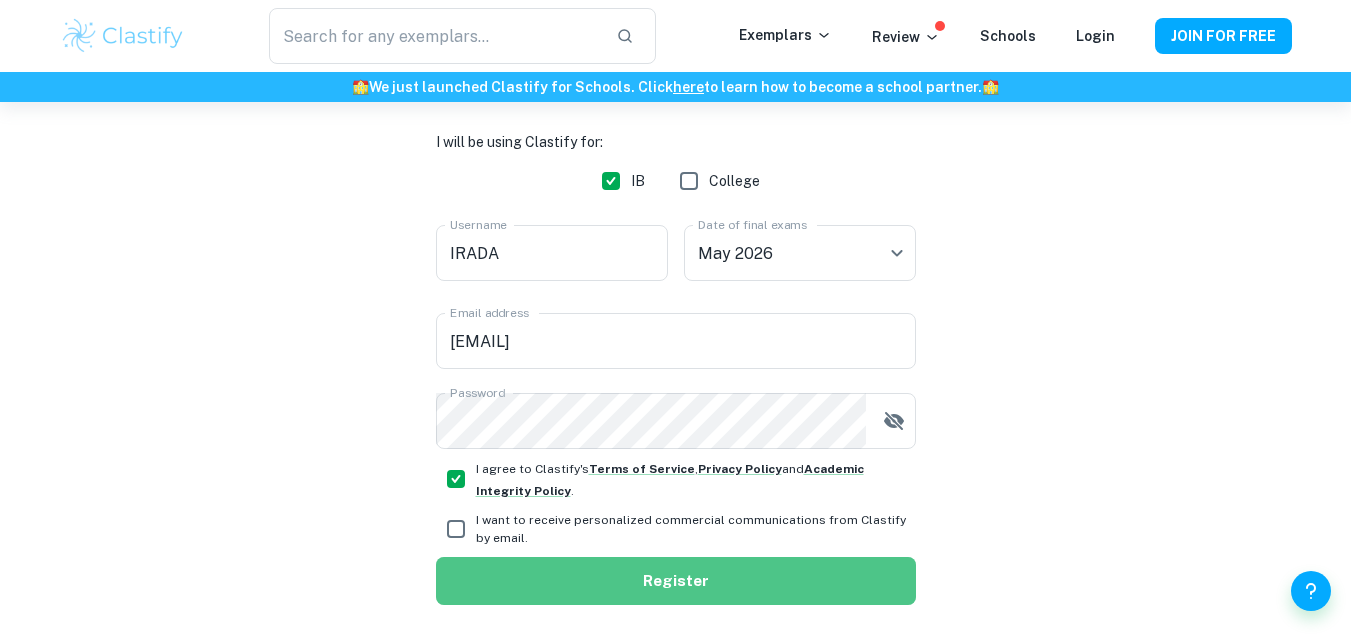 click on "Register" at bounding box center (676, 581) 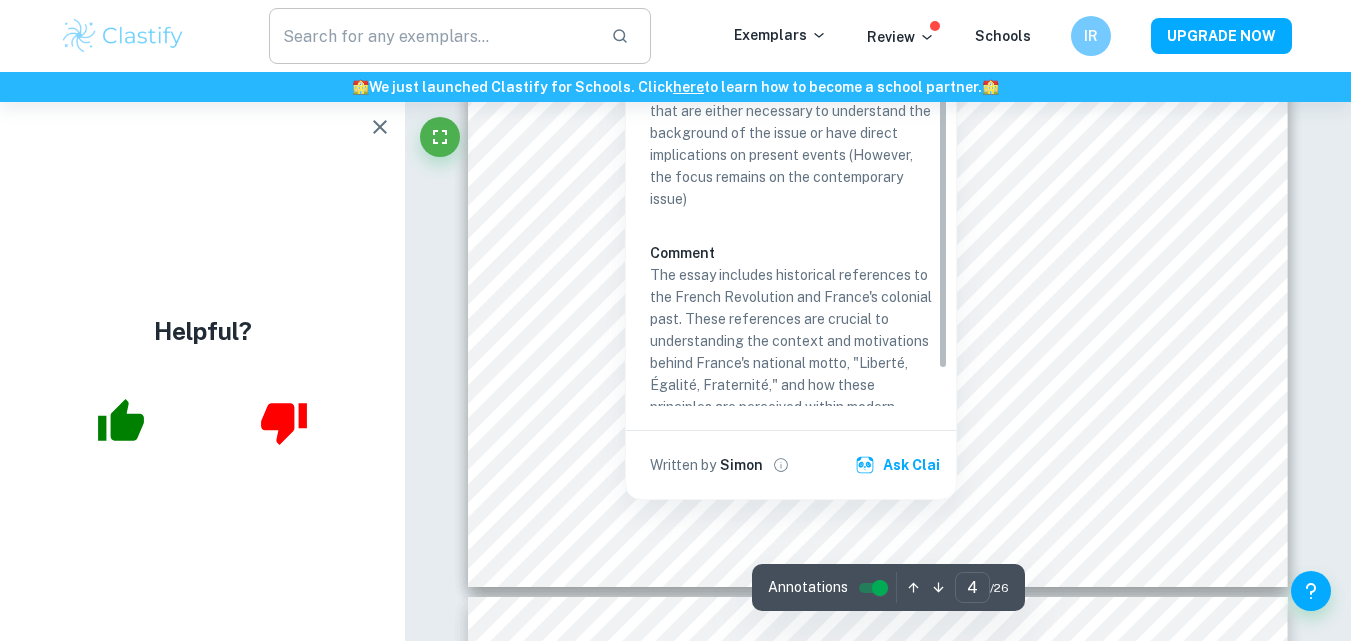 scroll, scrollTop: 4147, scrollLeft: 0, axis: vertical 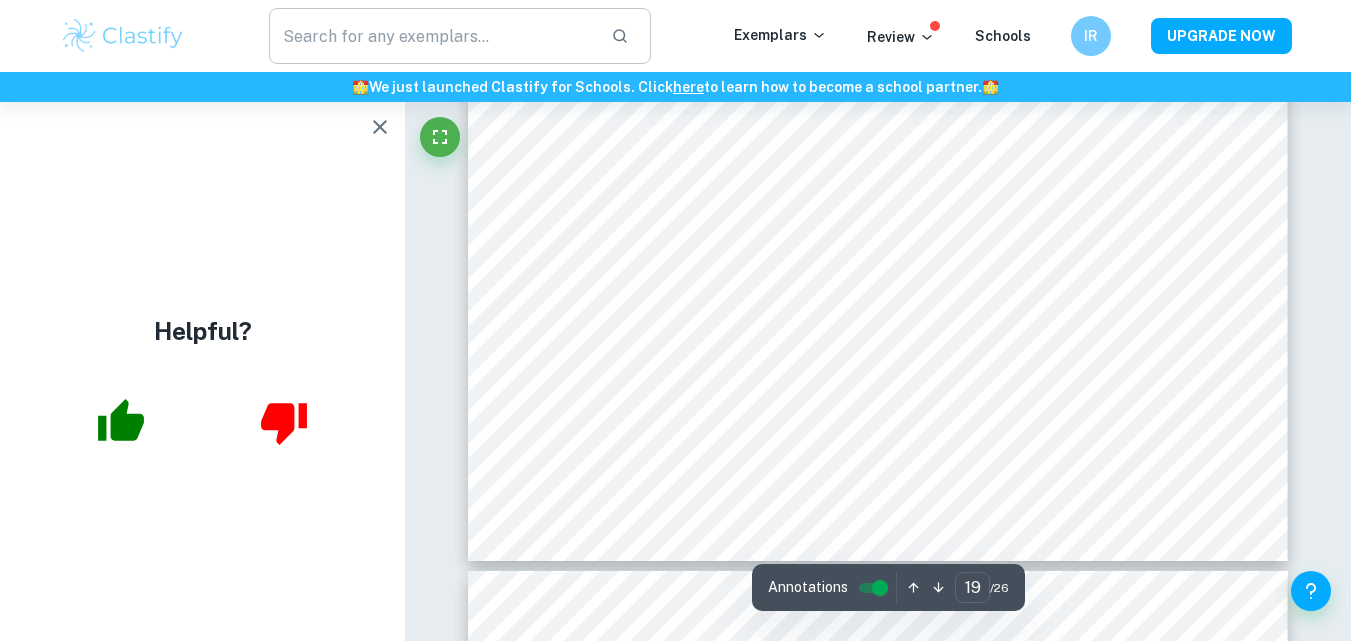type on "20" 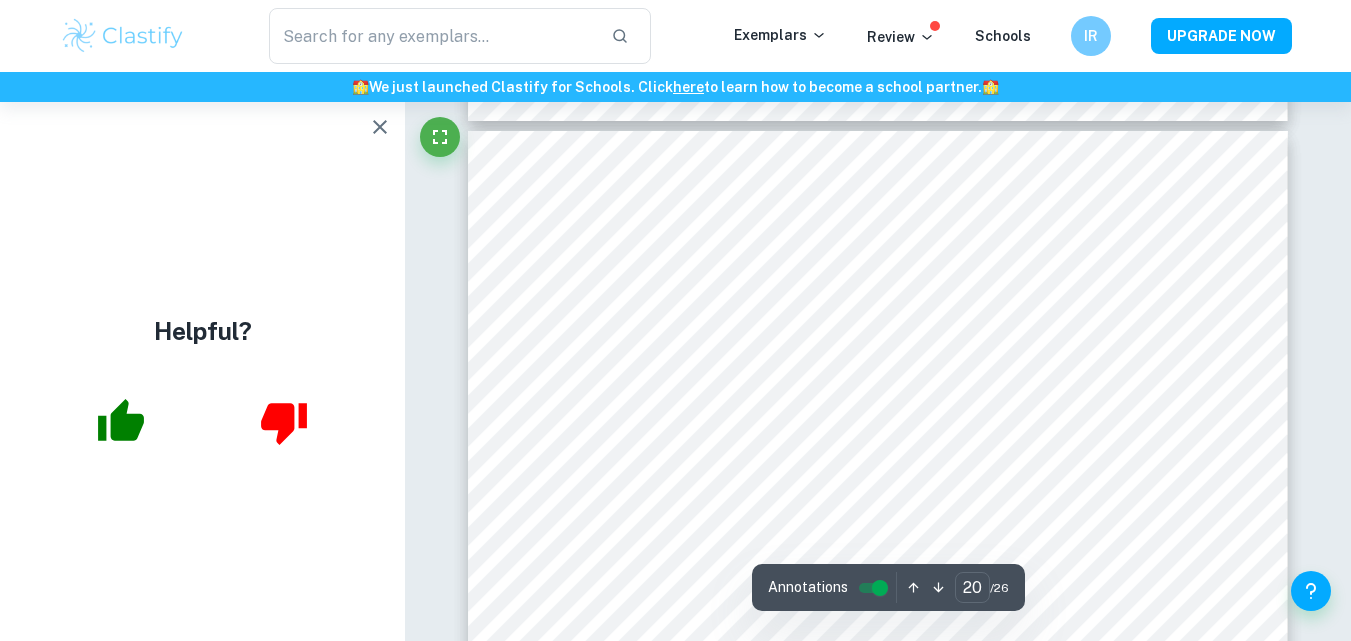 scroll, scrollTop: 20953, scrollLeft: 0, axis: vertical 